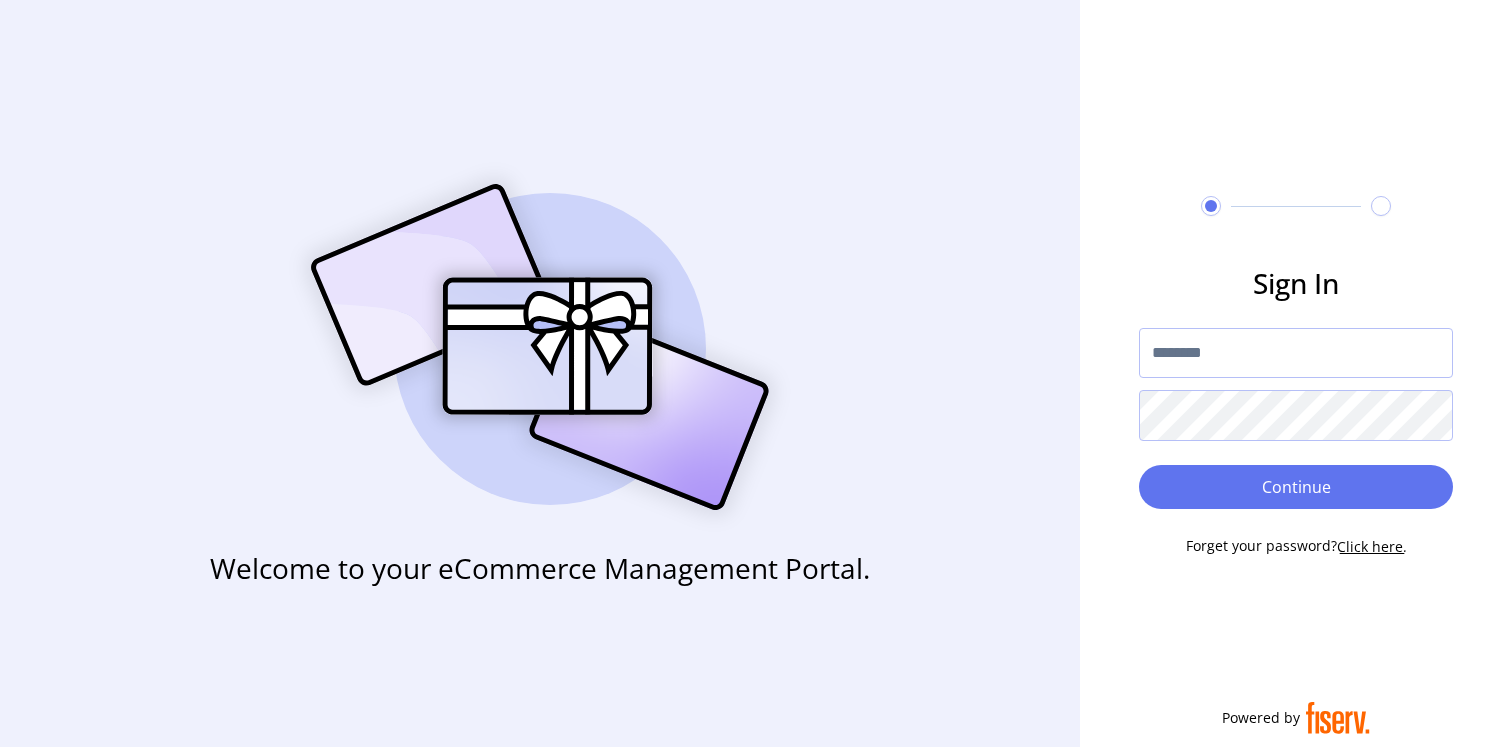 scroll, scrollTop: 0, scrollLeft: 0, axis: both 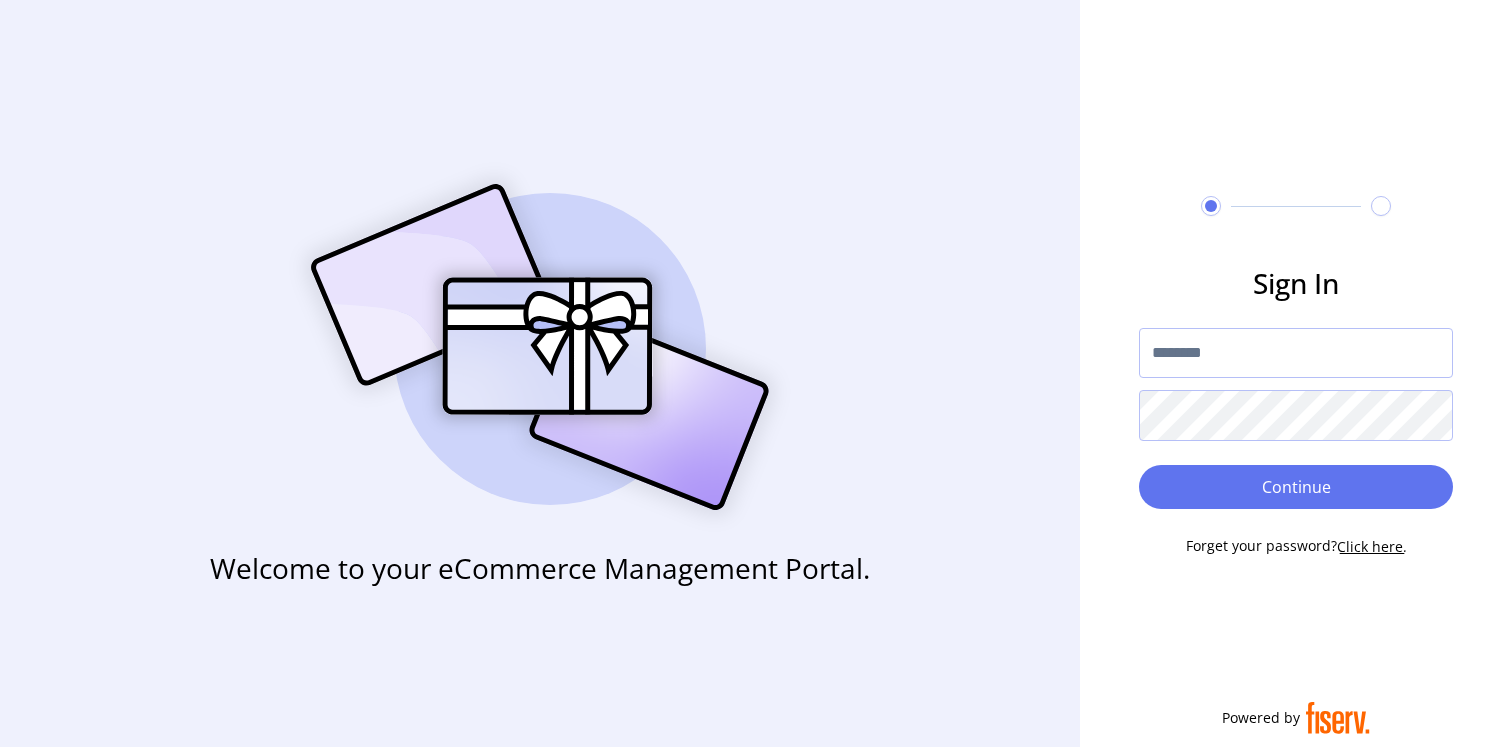click at bounding box center [1296, 353] 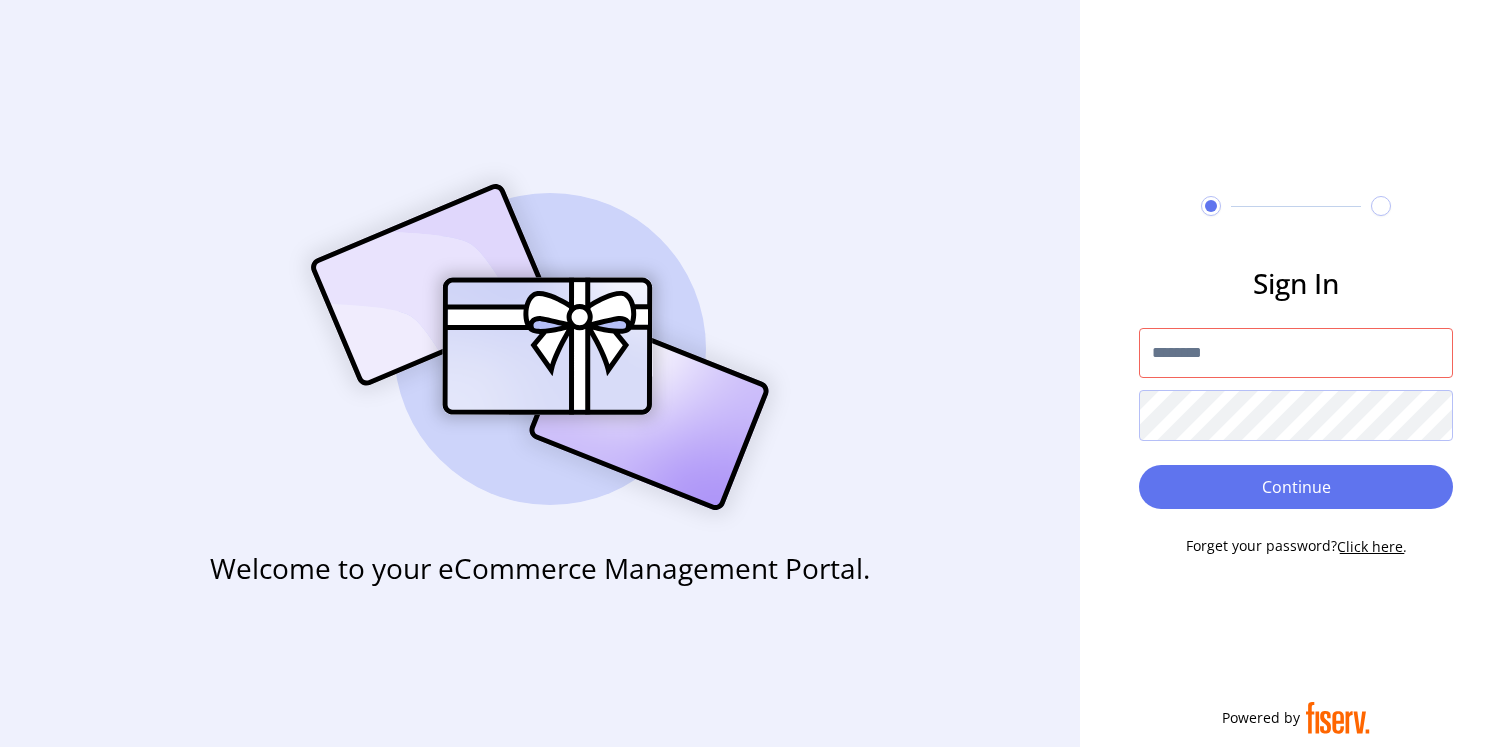 type on "**********" 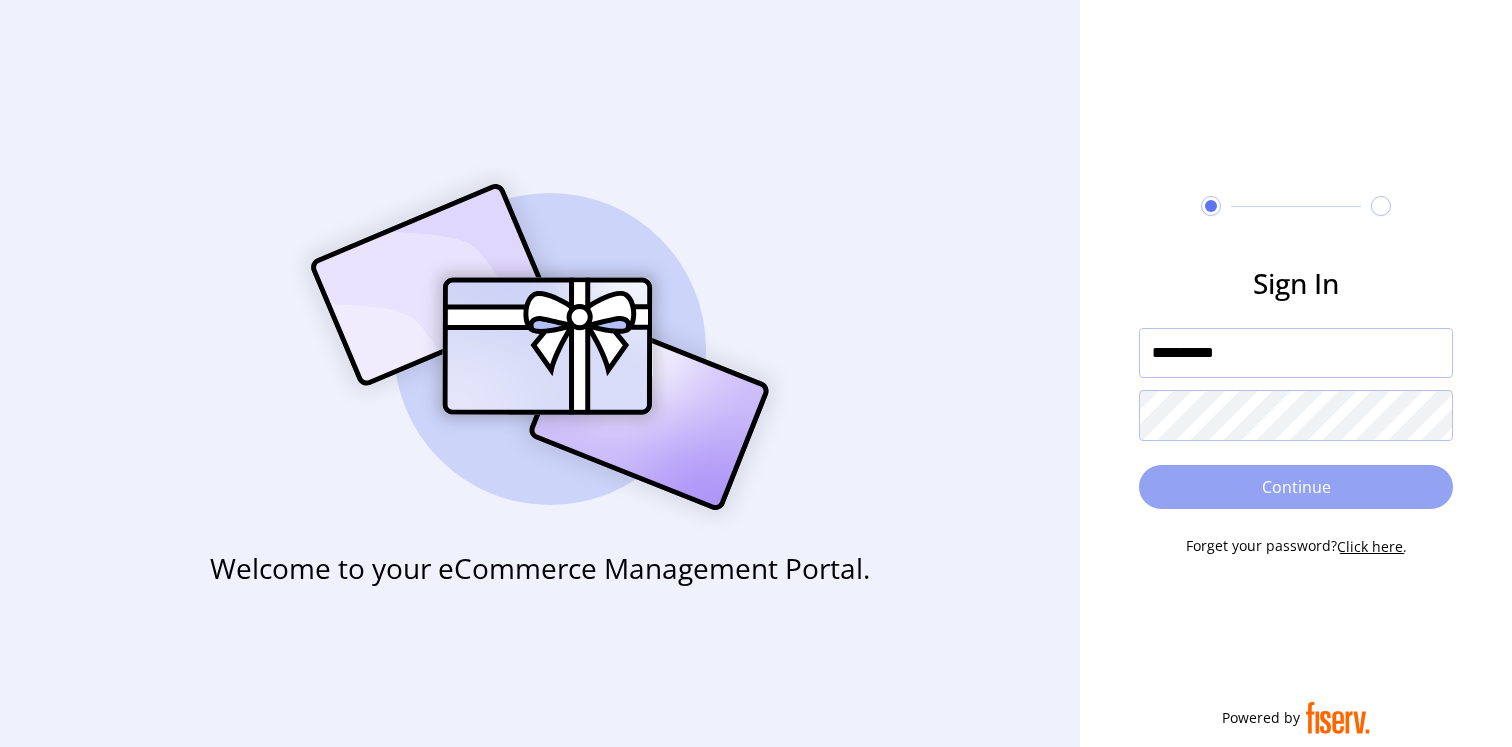 click on "Continue" at bounding box center (1296, 487) 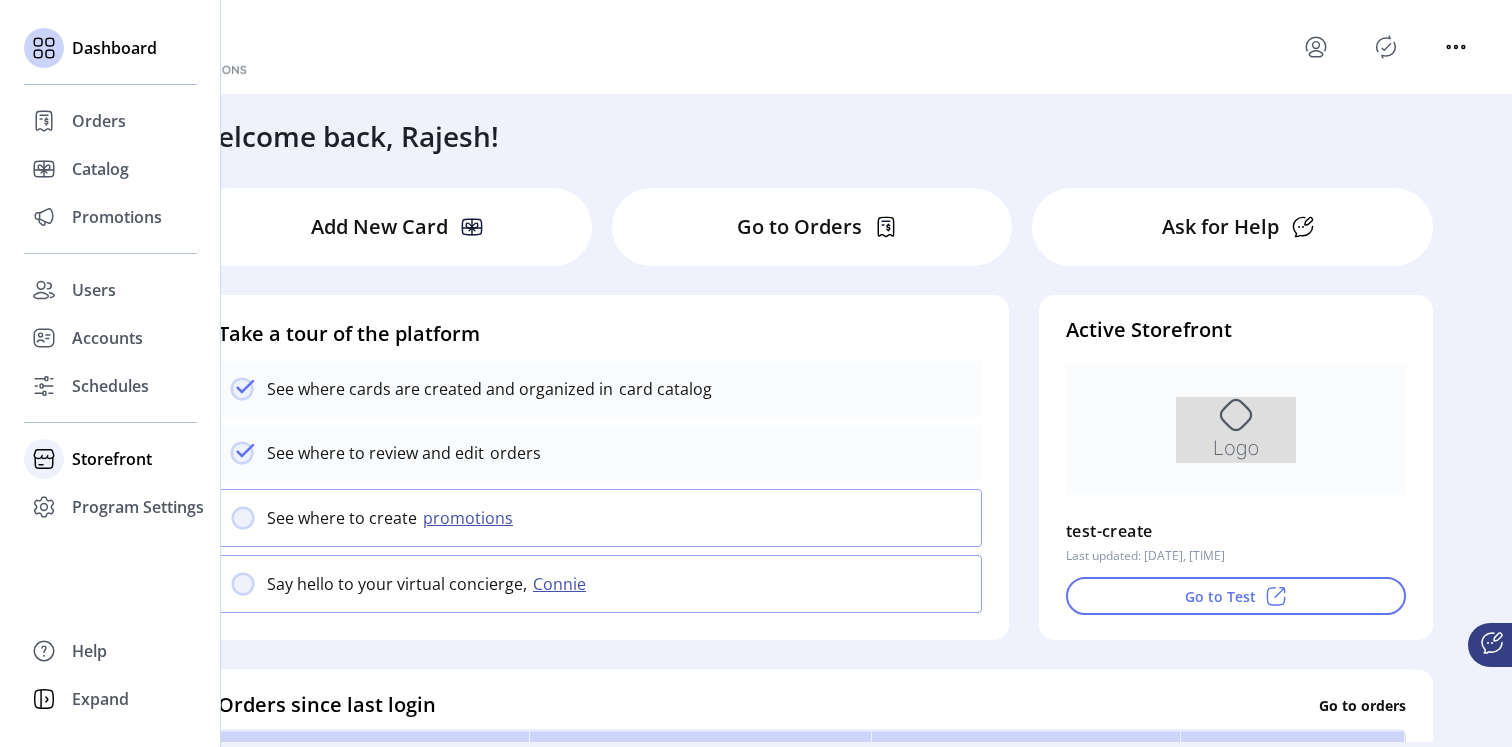 click on "Storefront" at bounding box center (99, 121) 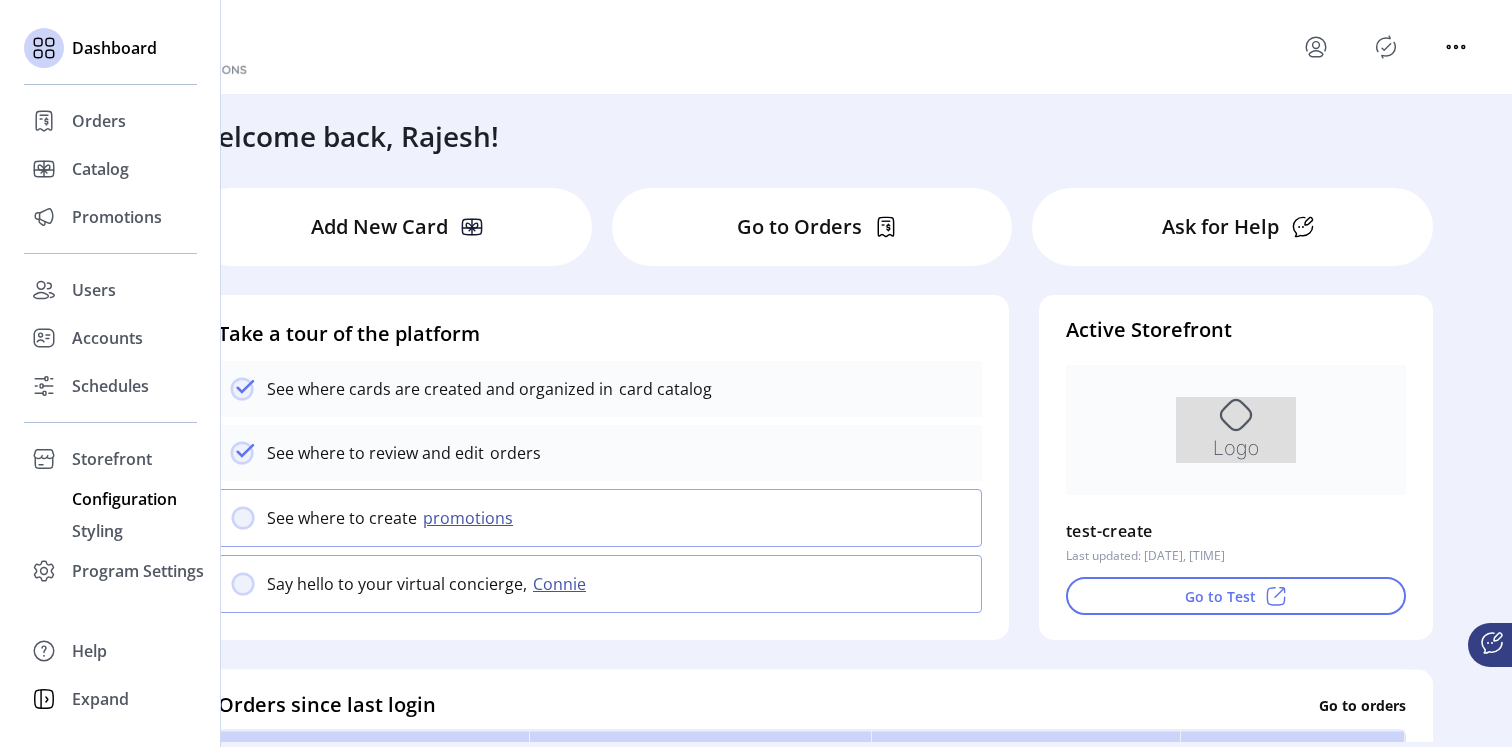 click on "Configuration" at bounding box center [99, 121] 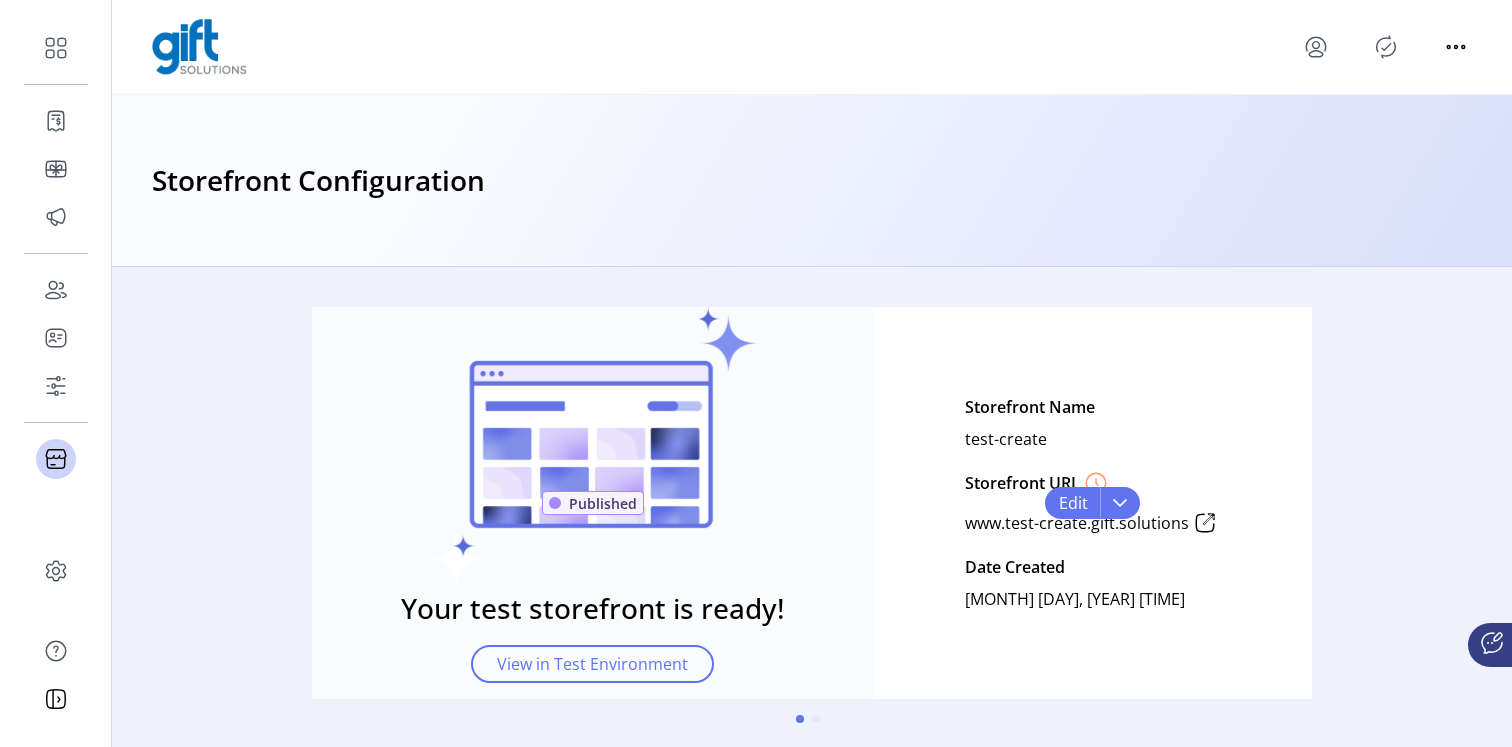 scroll, scrollTop: 48, scrollLeft: 0, axis: vertical 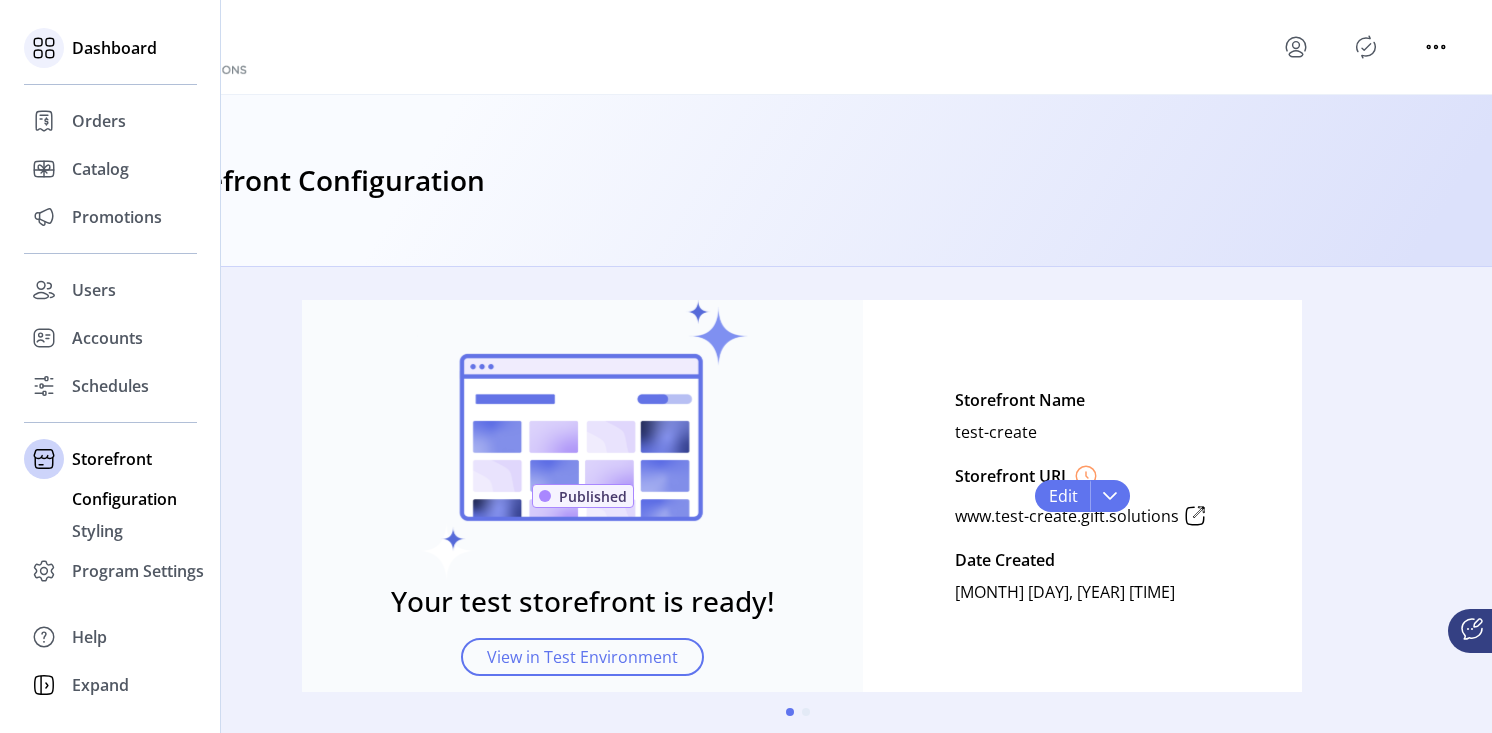 click on "Dashboard" at bounding box center [114, 48] 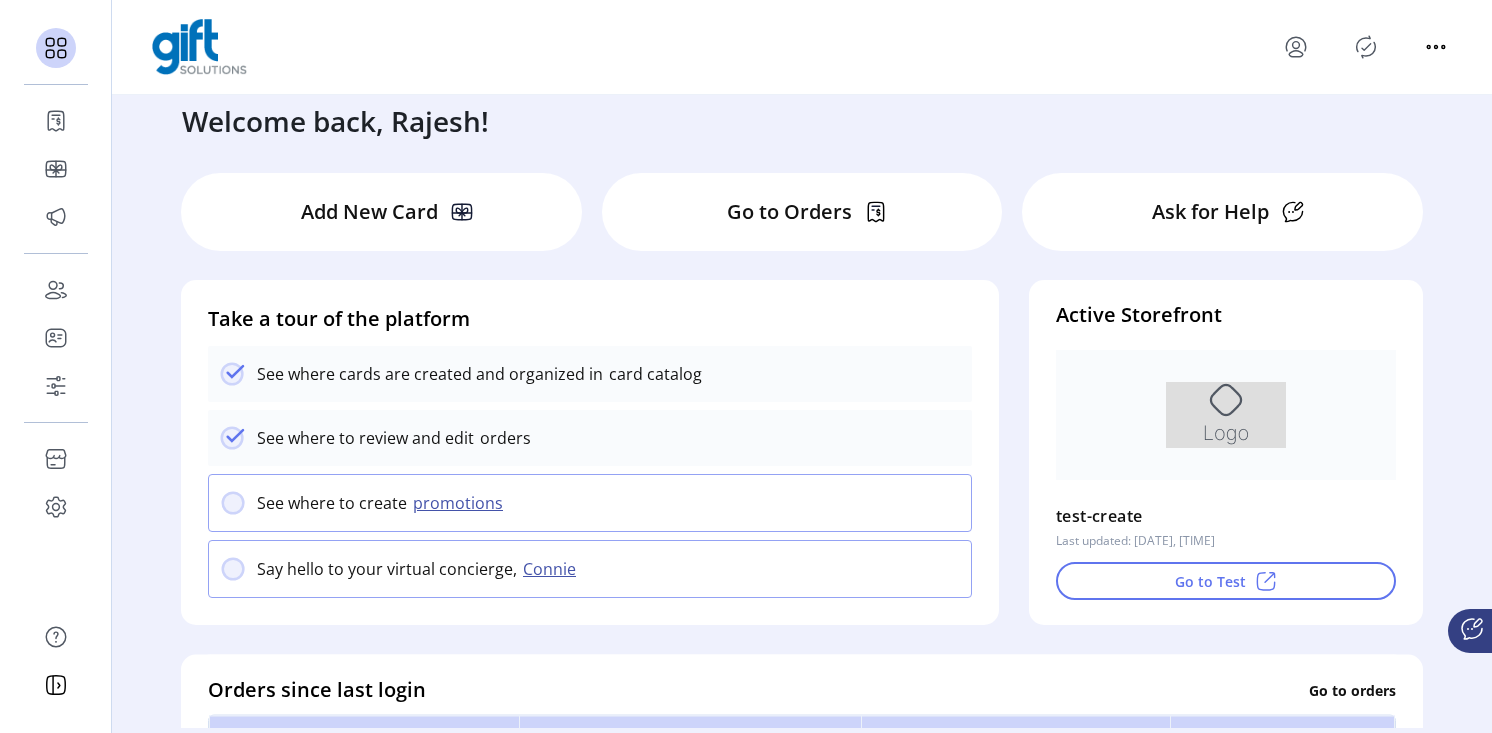 scroll, scrollTop: 0, scrollLeft: 0, axis: both 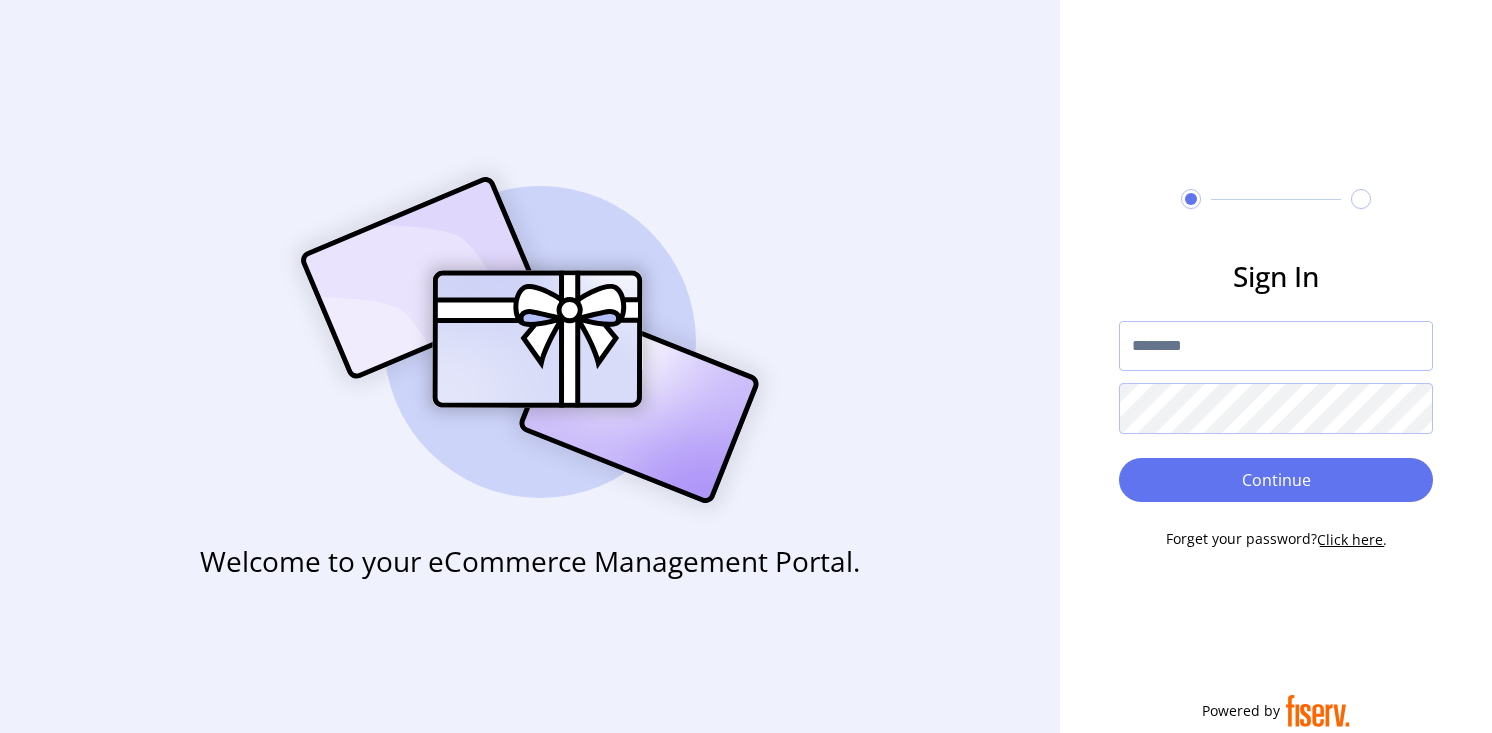 click at bounding box center [1276, 346] 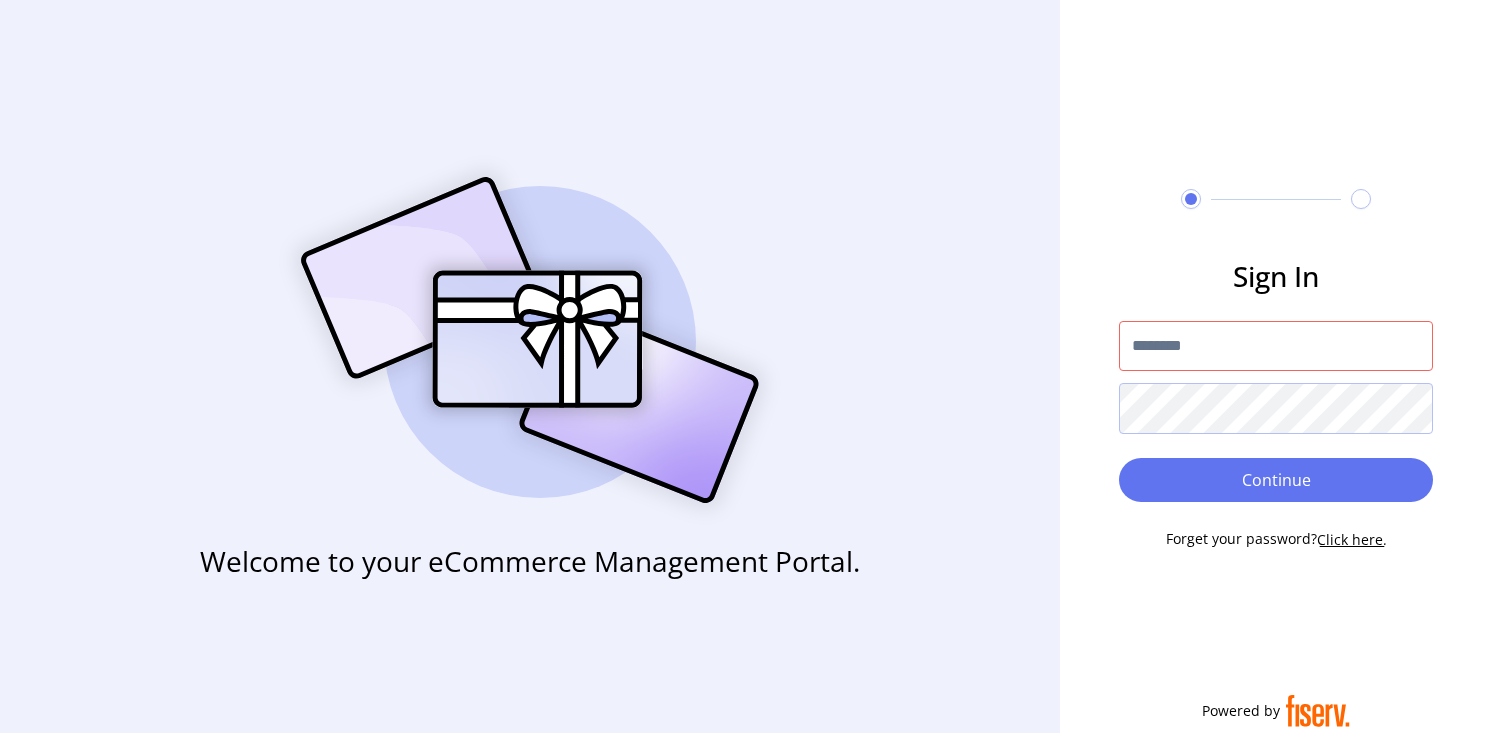 click at bounding box center [1276, 346] 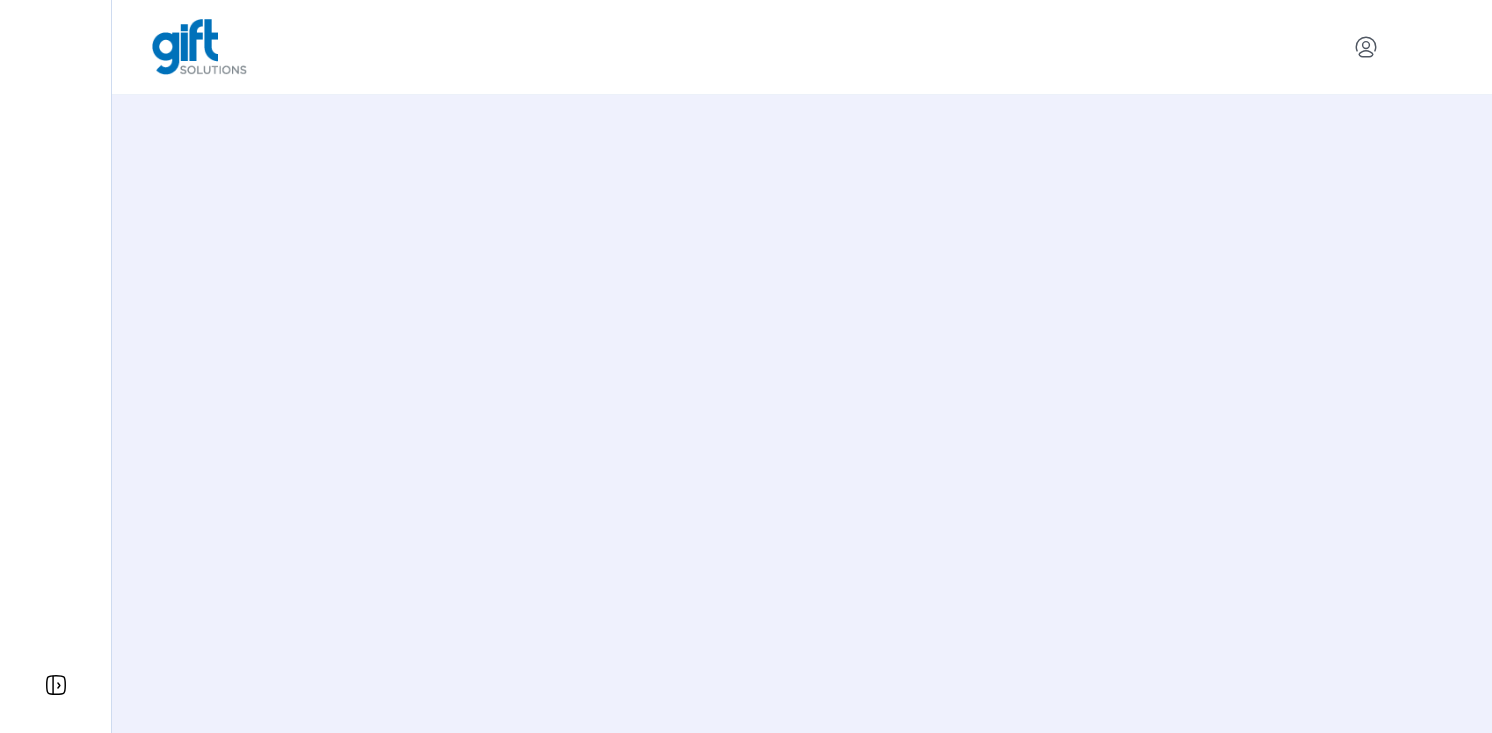 scroll, scrollTop: 0, scrollLeft: 0, axis: both 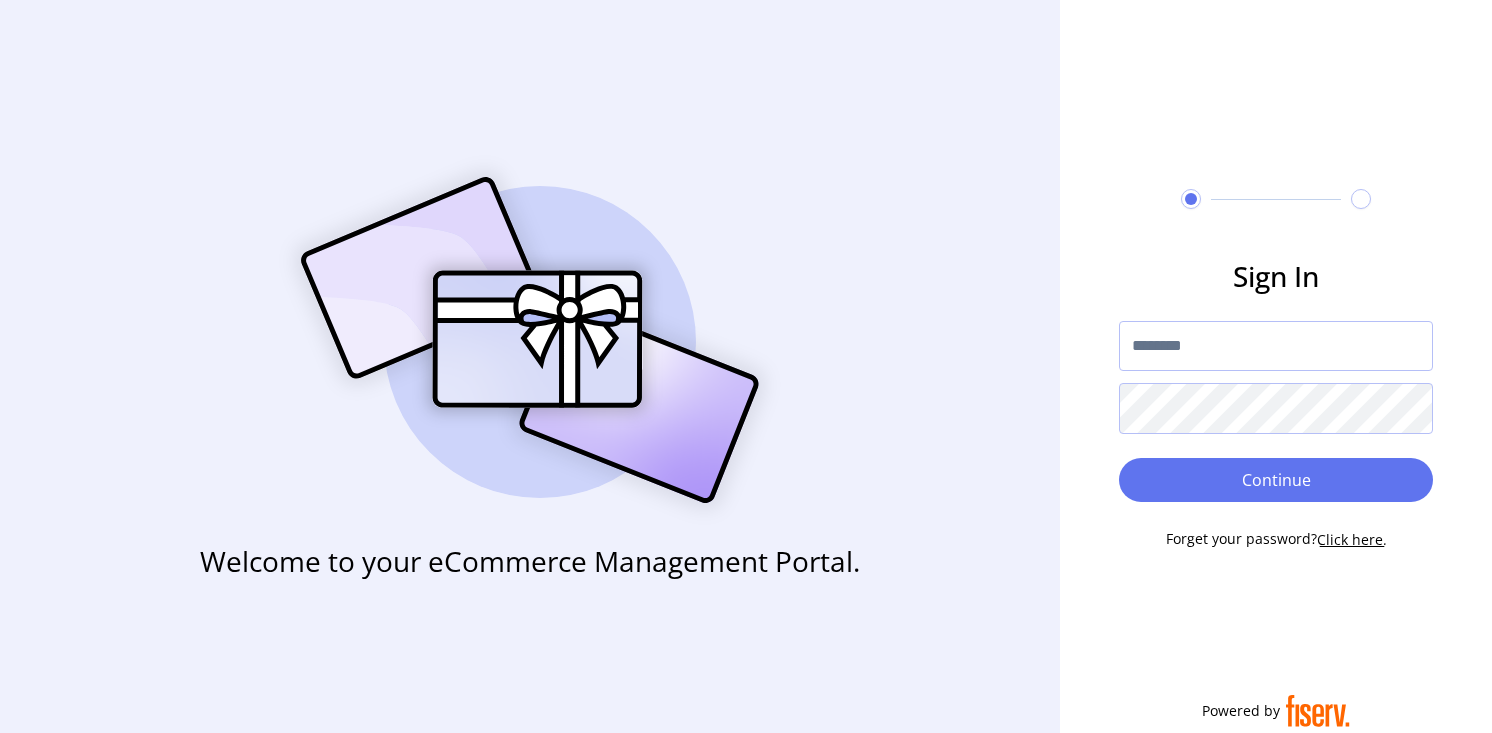 click at bounding box center [1276, 346] 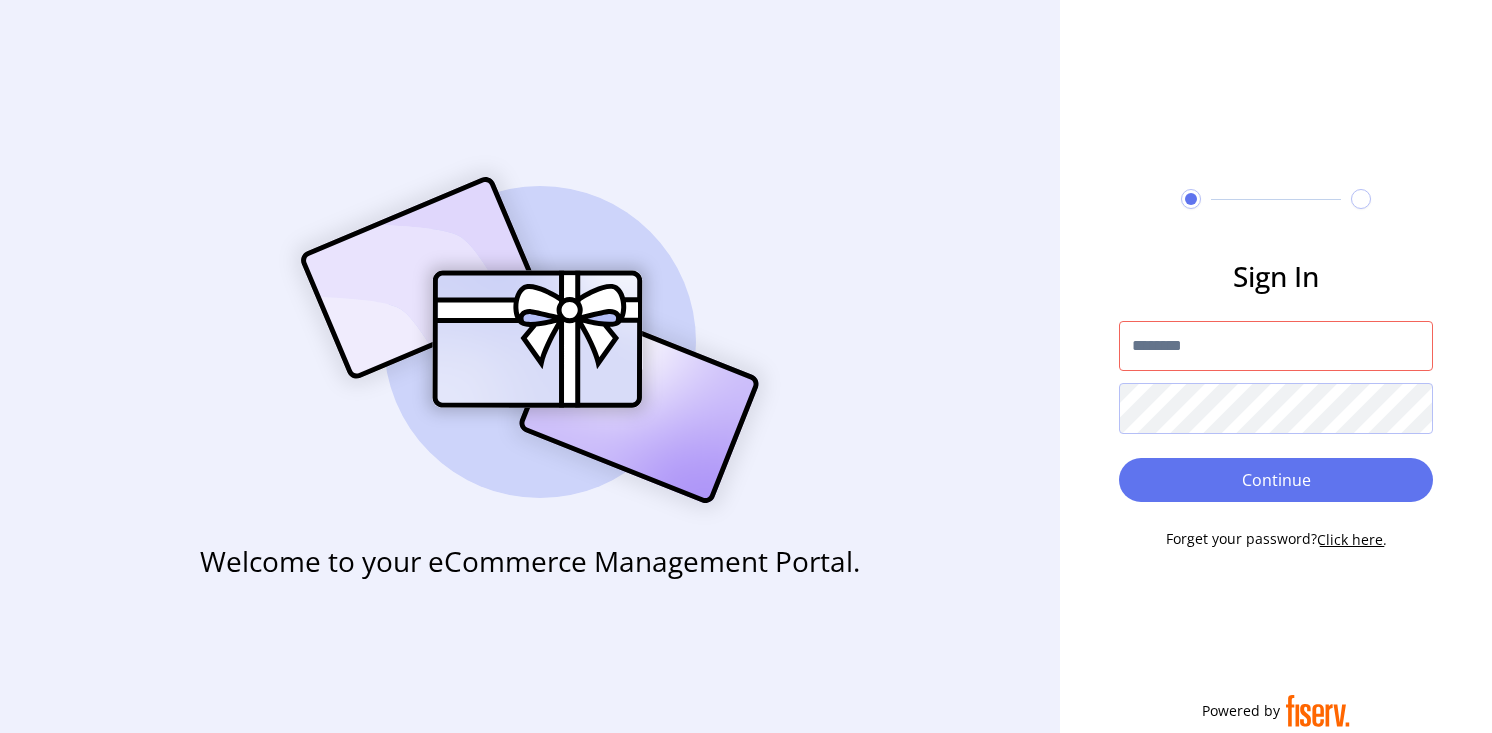 type on "**********" 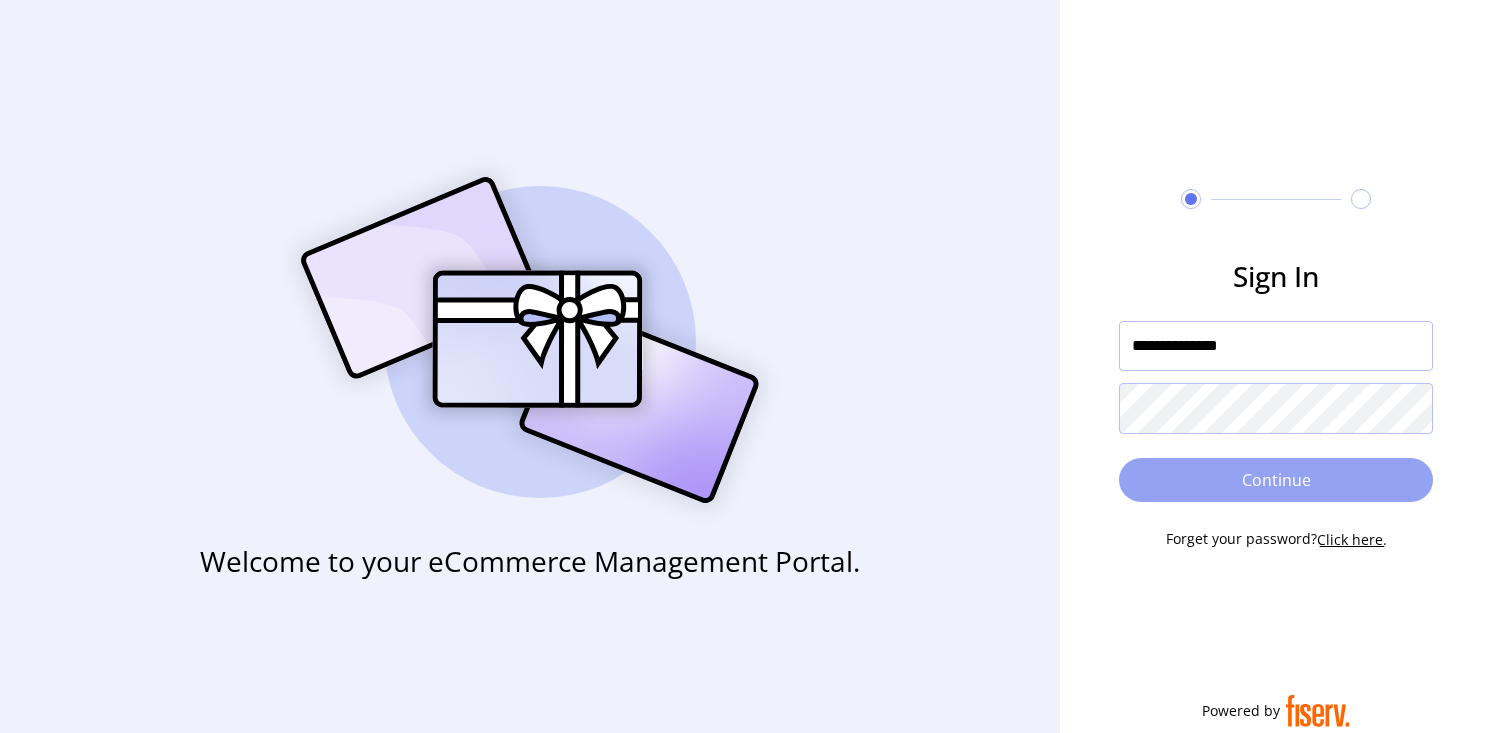 click on "Continue" at bounding box center [1276, 480] 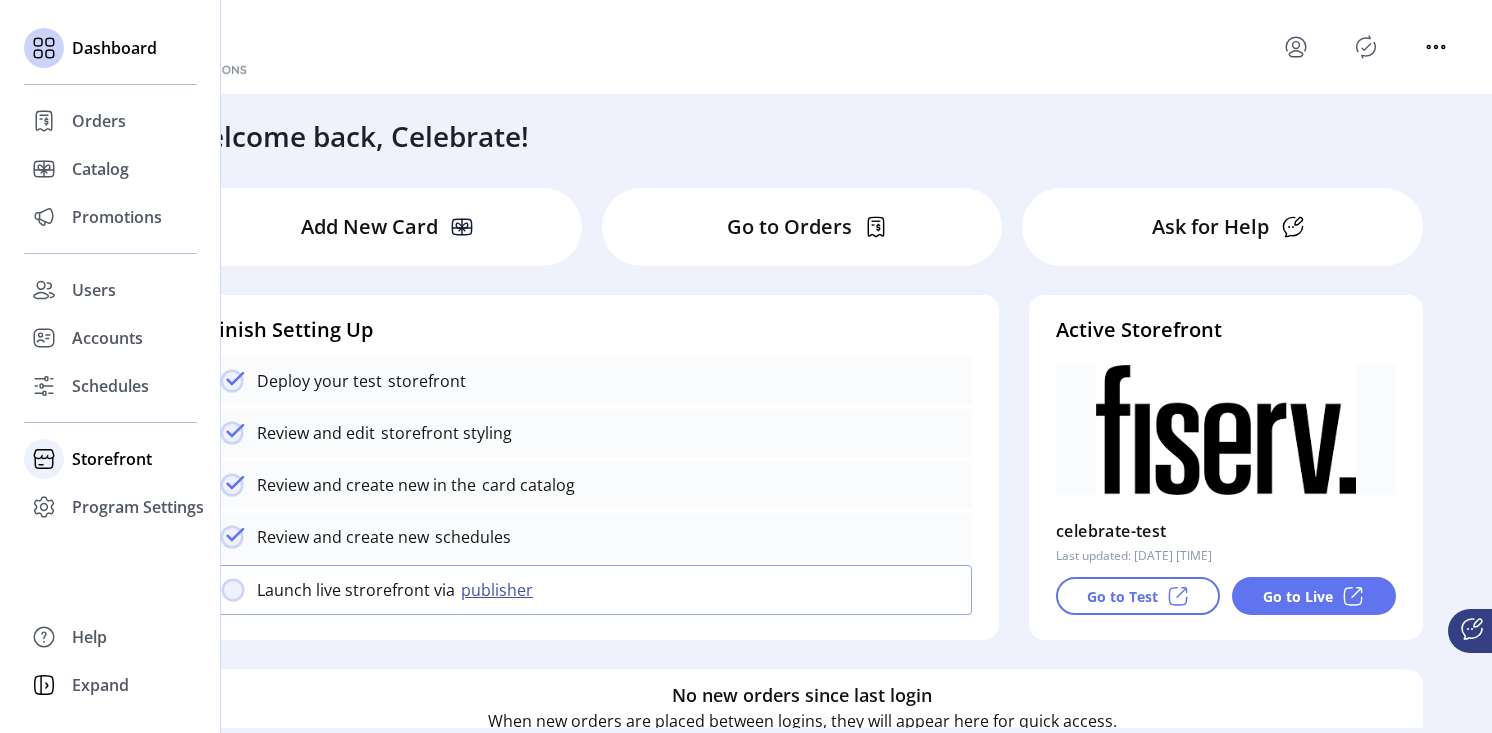 click on "Storefront" at bounding box center [99, 121] 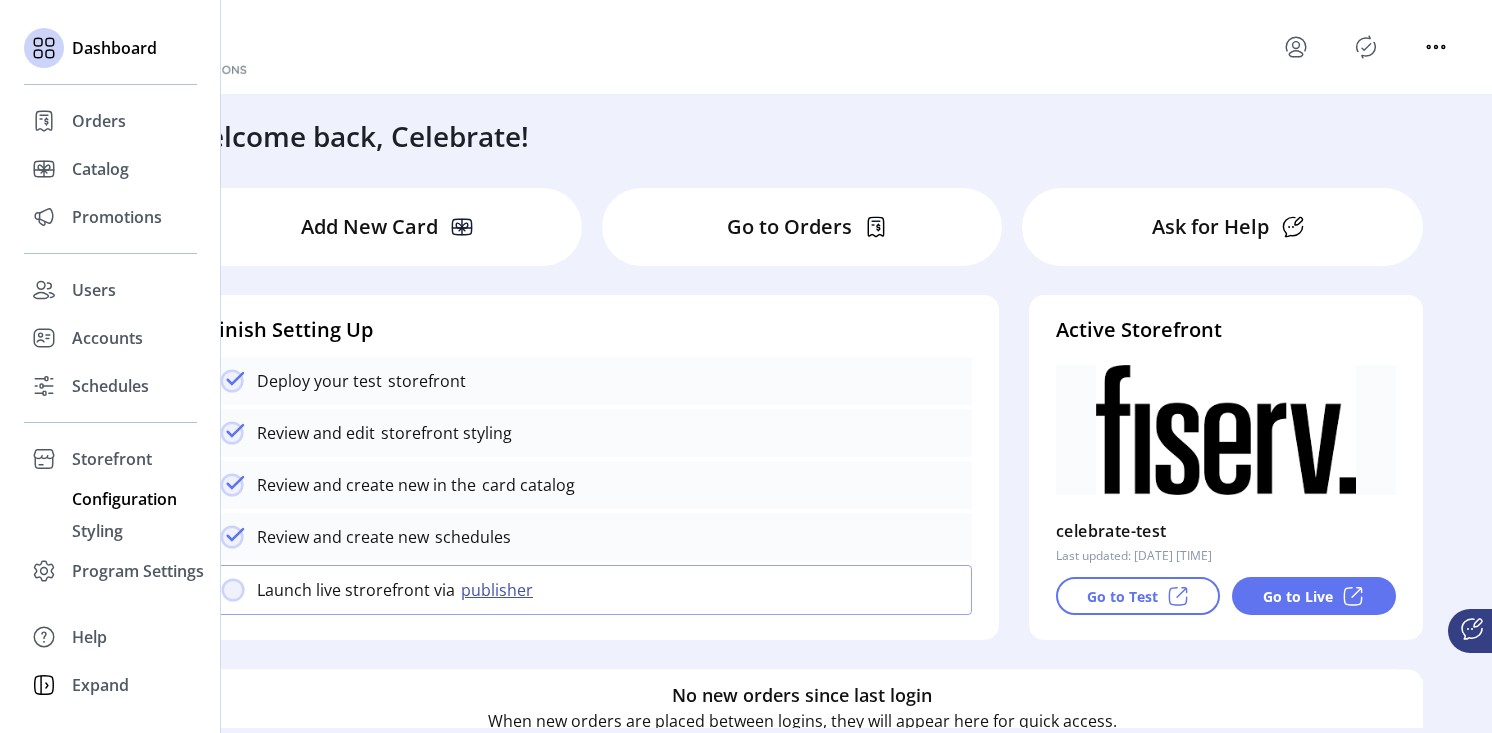 click on "Configuration" at bounding box center [99, 121] 